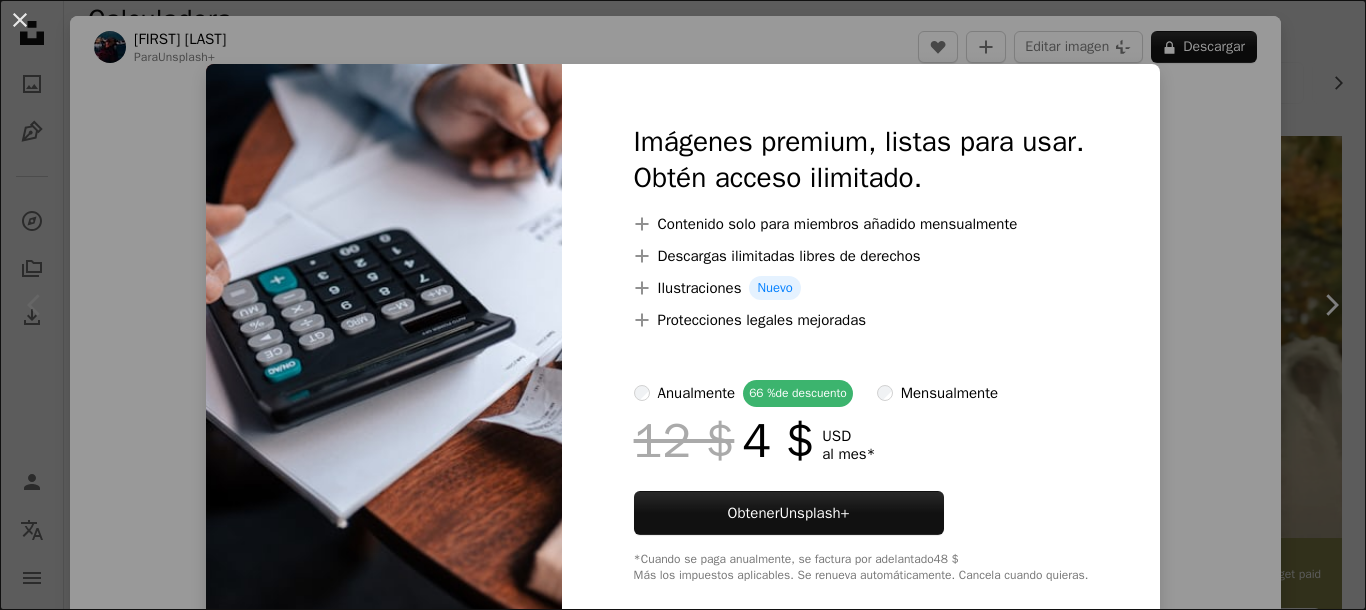 scroll, scrollTop: 138, scrollLeft: 0, axis: vertical 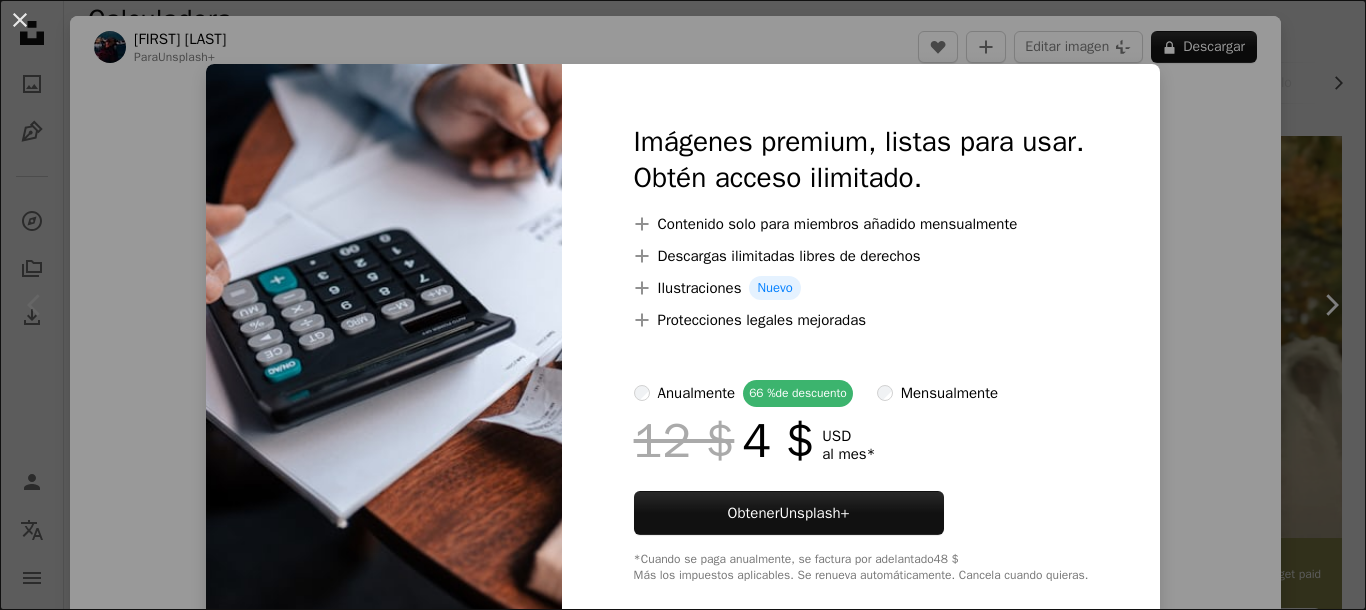 click on "An X shape Imágenes premium, listas para usar. Obtén acceso ilimitado. A plus sign Contenido solo para miembros añadido mensualmente A plus sign Descargas ilimitadas libres de derechos A plus sign Ilustraciones  Nuevo A plus sign Protecciones legales mejoradas anualmente 66 %  de descuento mensualmente 12 $   4 $ USD al mes * Obtener  Unsplash+ *Cuando se paga anualmente, se factura por adelantado  48 $ Más los impuestos aplicables. Se renueva automáticamente. Cancela cuando quieras." at bounding box center [683, 305] 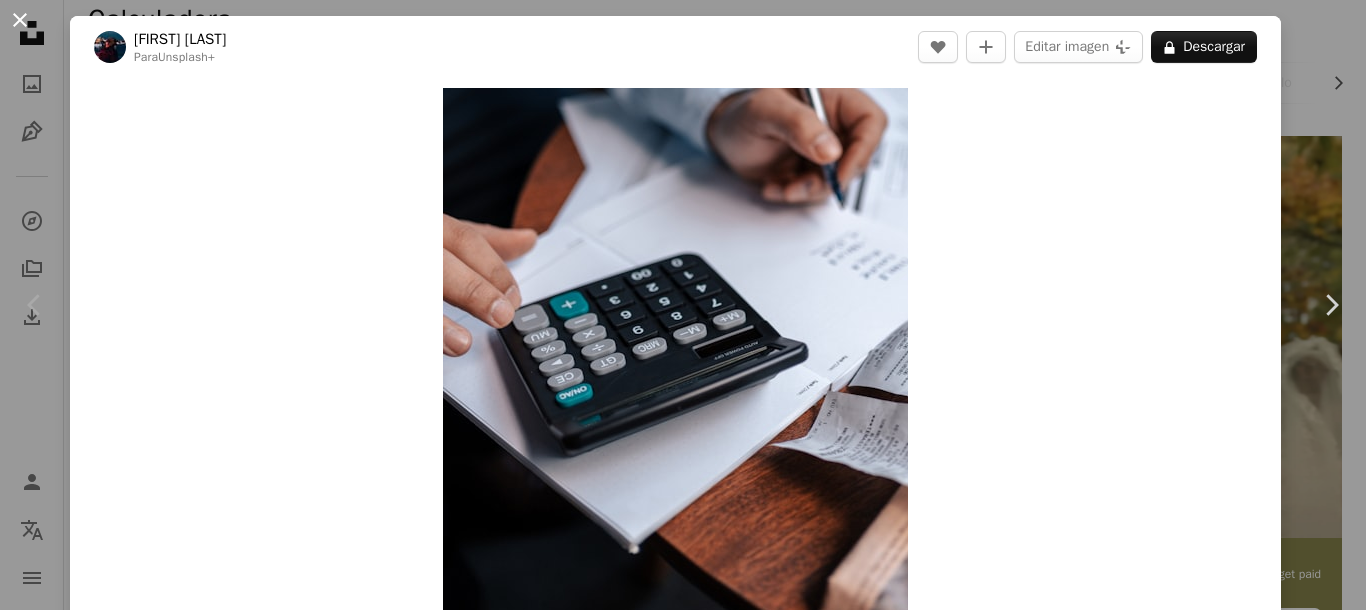 click on "An X shape" at bounding box center [20, 20] 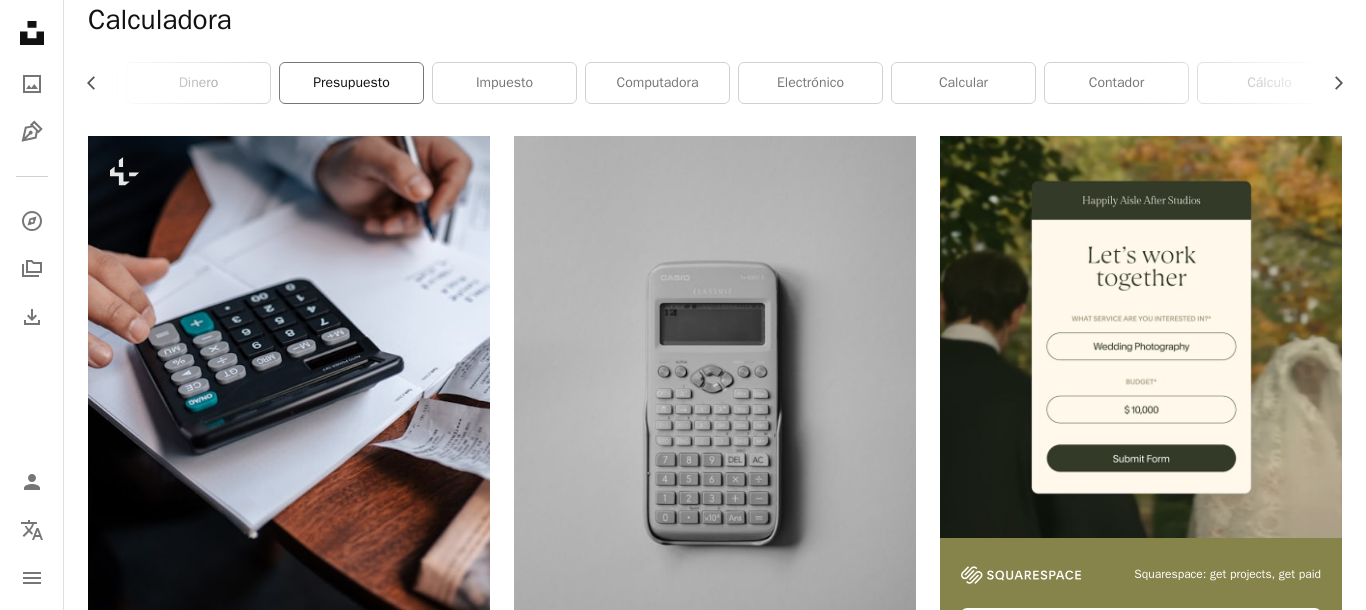 click on "presupuesto" at bounding box center (351, 83) 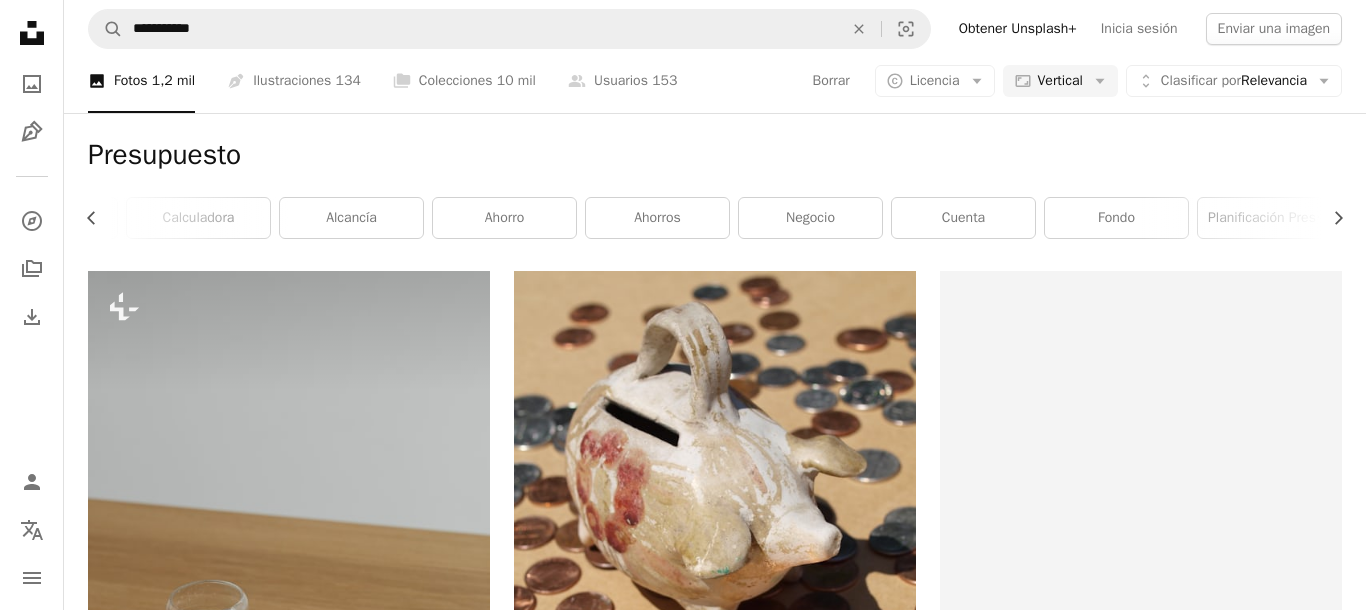 scroll, scrollTop: 0, scrollLeft: 0, axis: both 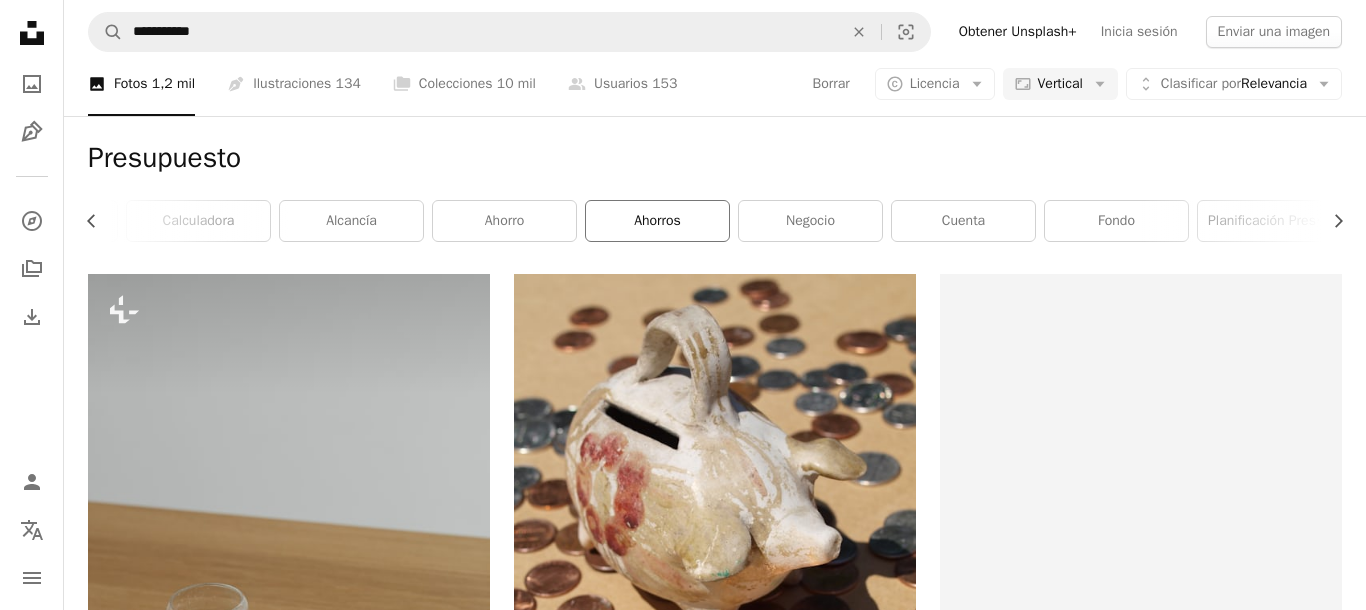click on "ahorros" at bounding box center (657, 221) 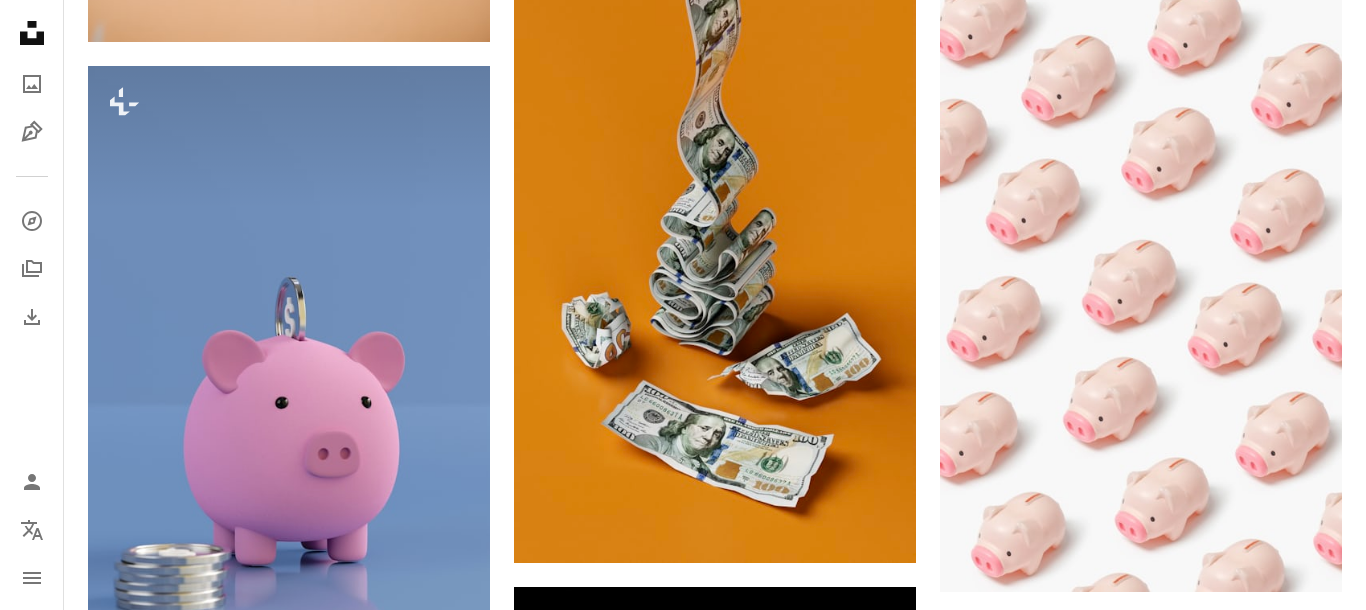 scroll, scrollTop: 0, scrollLeft: 0, axis: both 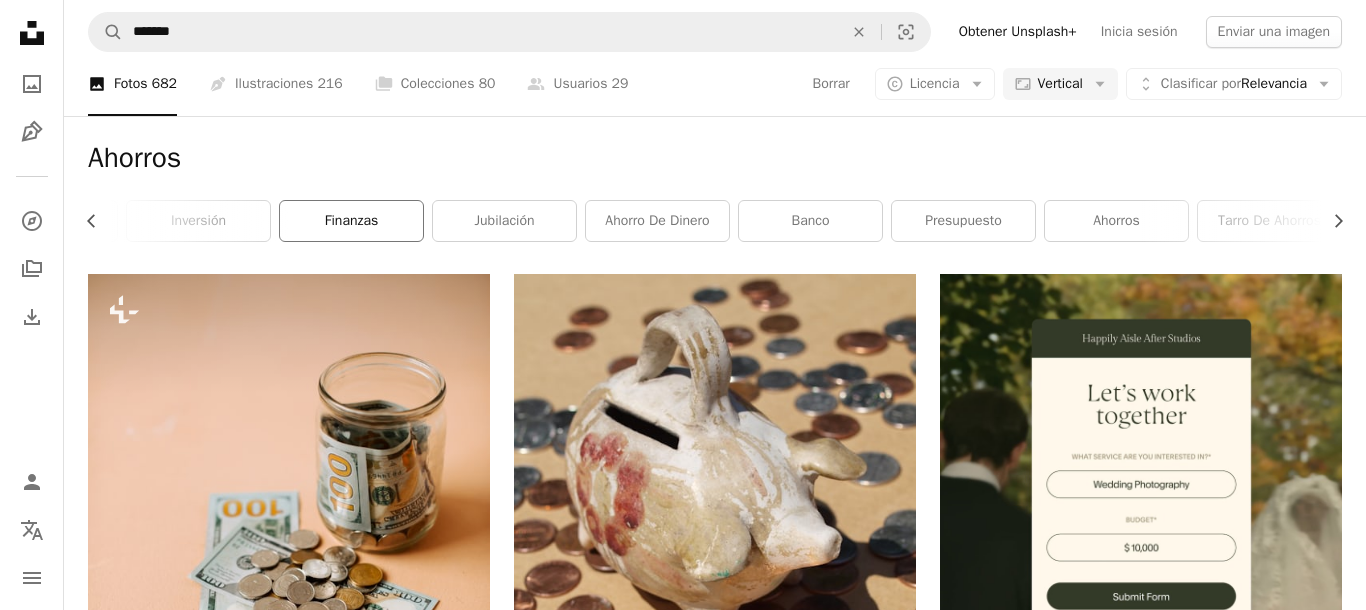 click on "Finanzas" at bounding box center (351, 221) 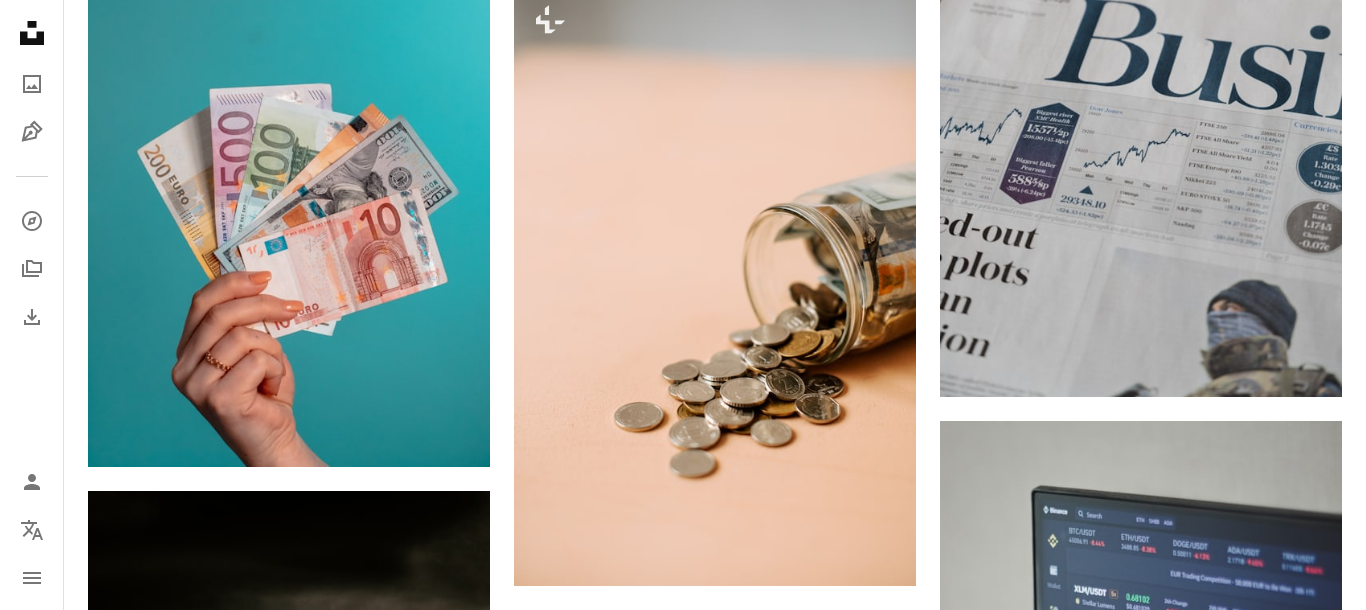 scroll, scrollTop: 0, scrollLeft: 0, axis: both 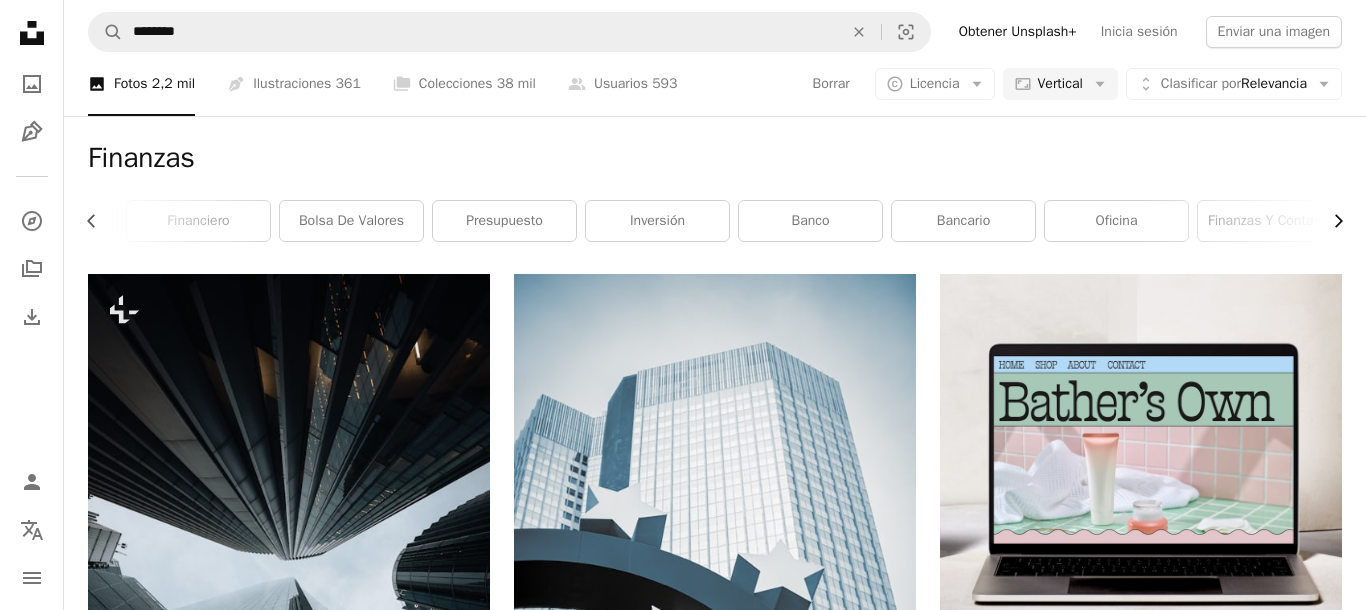 click on "Chevron right" 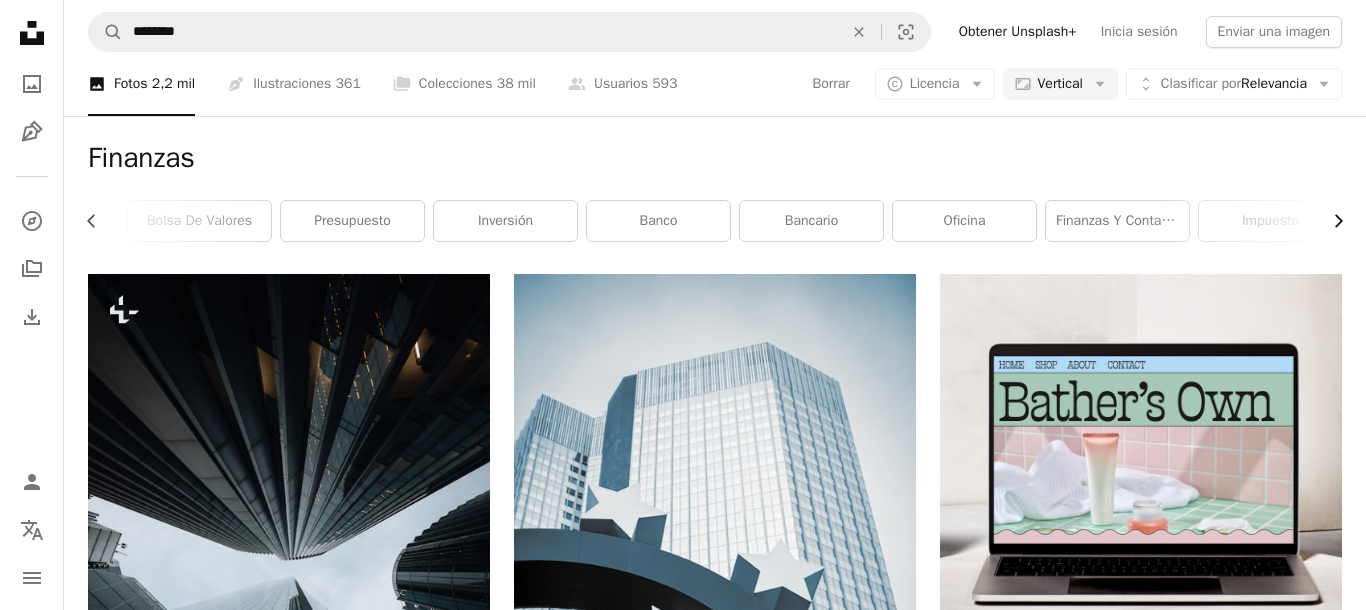 scroll, scrollTop: 0, scrollLeft: 574, axis: horizontal 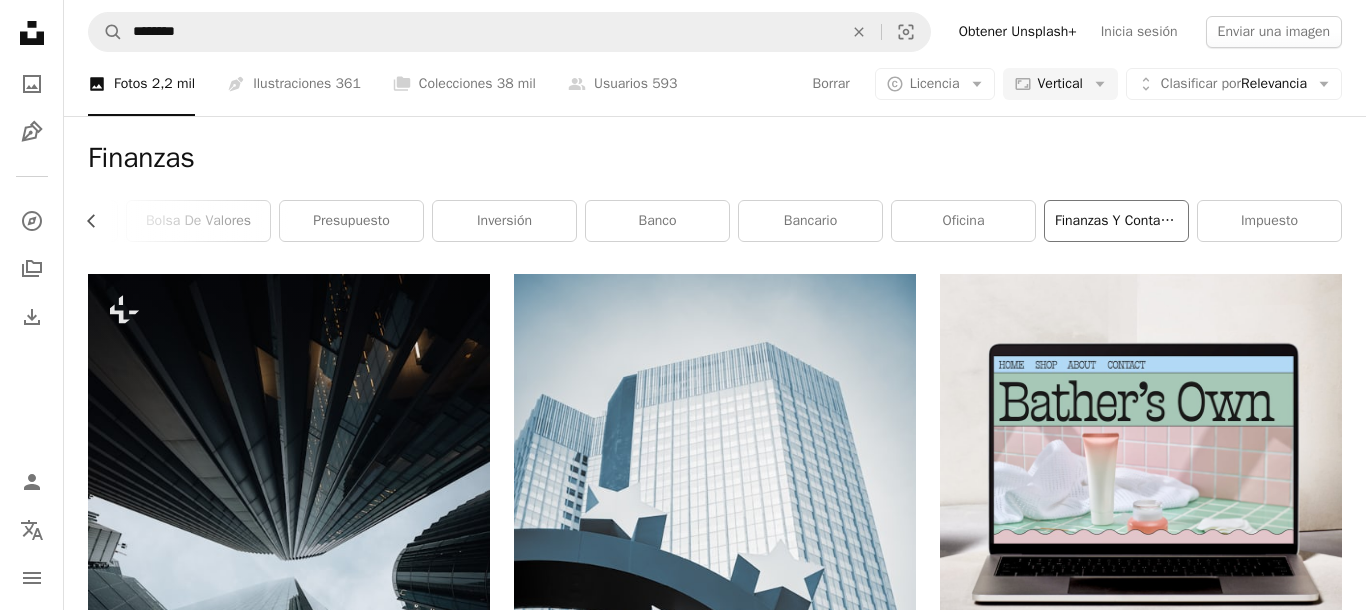 click on "Finanzas y Contabilidad" at bounding box center (1116, 221) 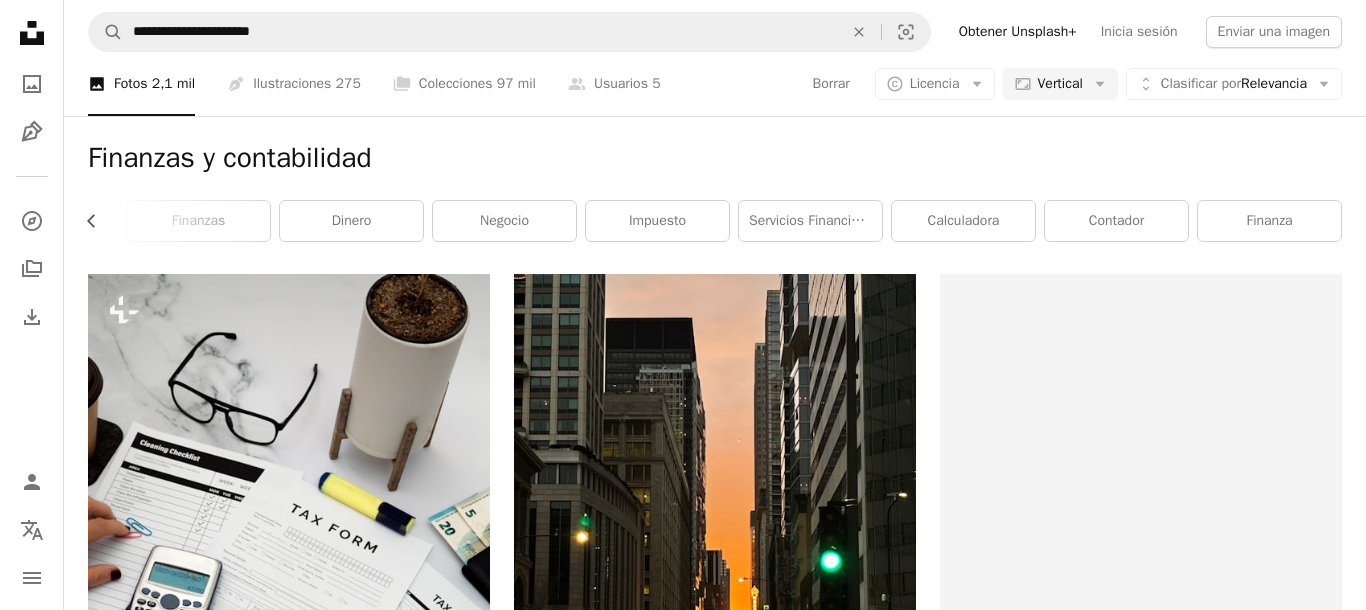 scroll, scrollTop: 0, scrollLeft: 421, axis: horizontal 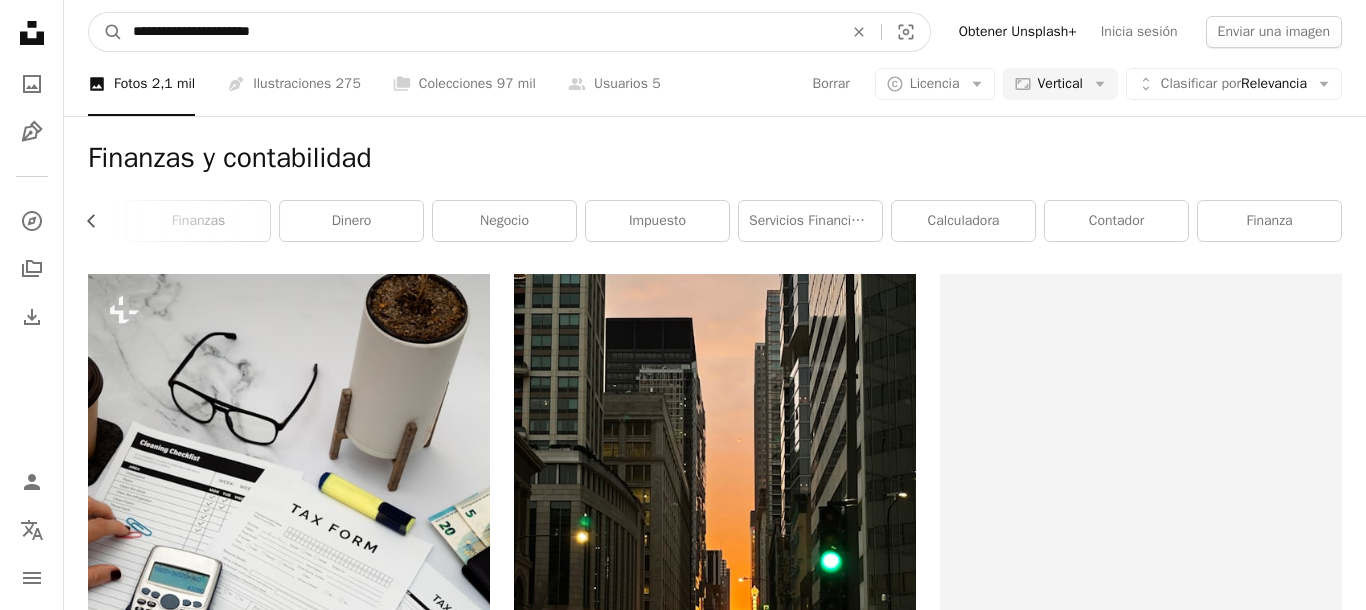 drag, startPoint x: 295, startPoint y: 36, endPoint x: 24, endPoint y: 12, distance: 272.06067 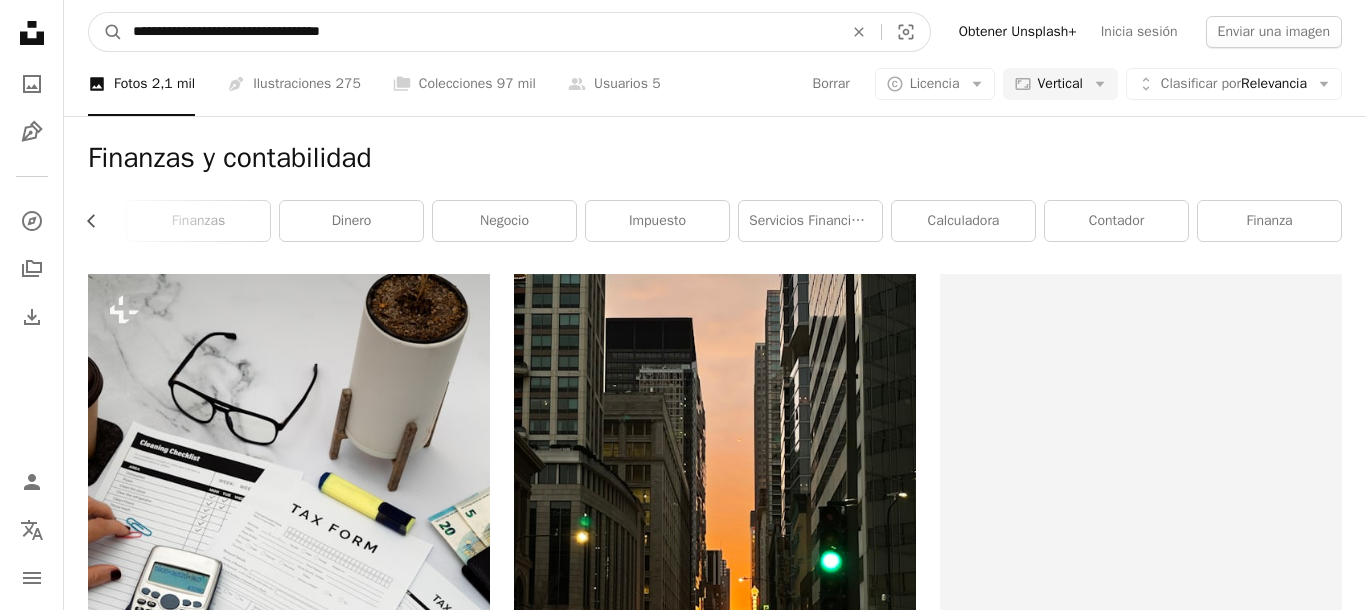 type on "**********" 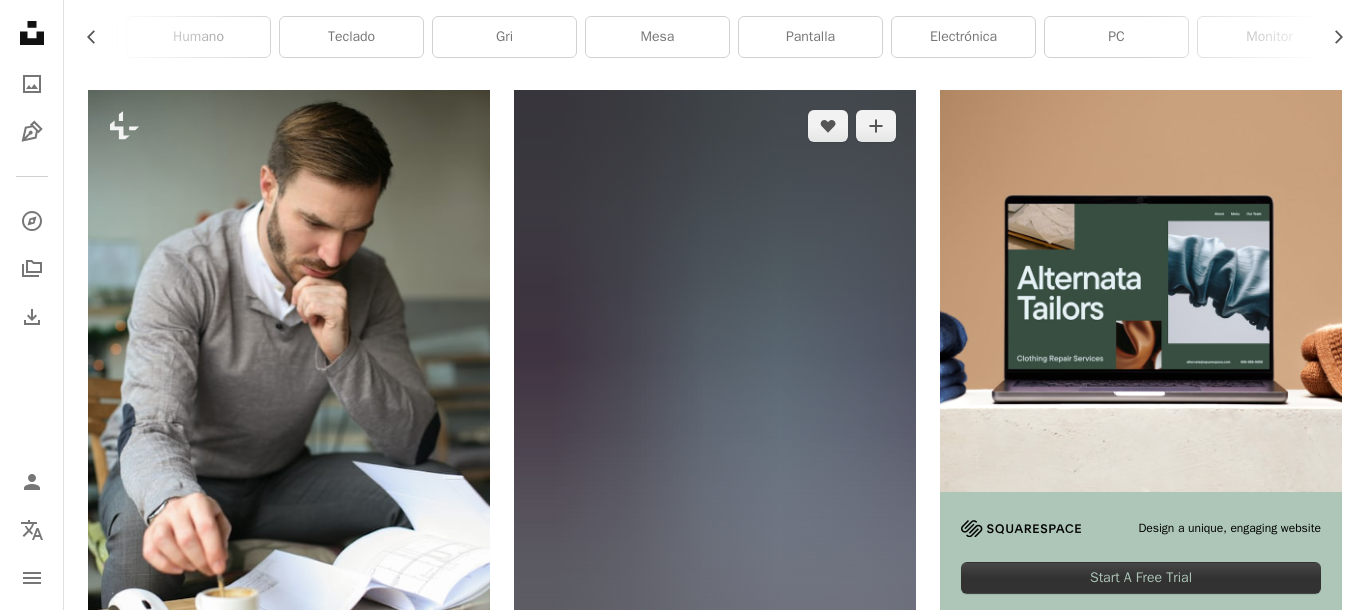scroll, scrollTop: 276, scrollLeft: 0, axis: vertical 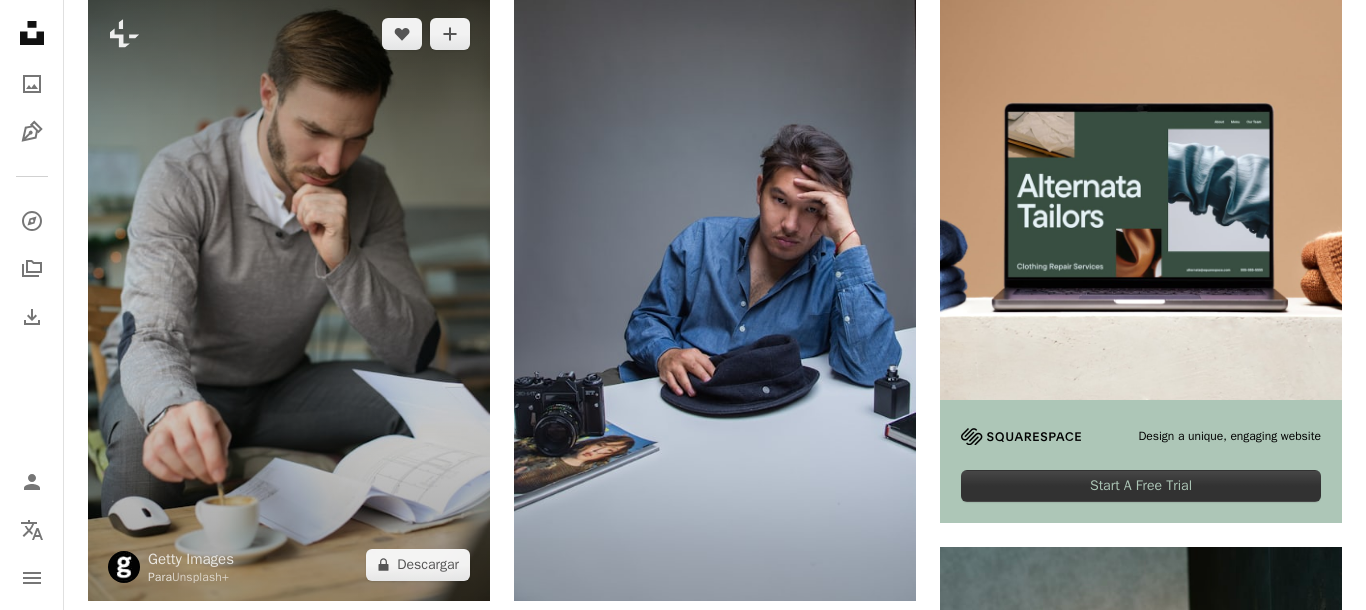 click at bounding box center [289, 299] 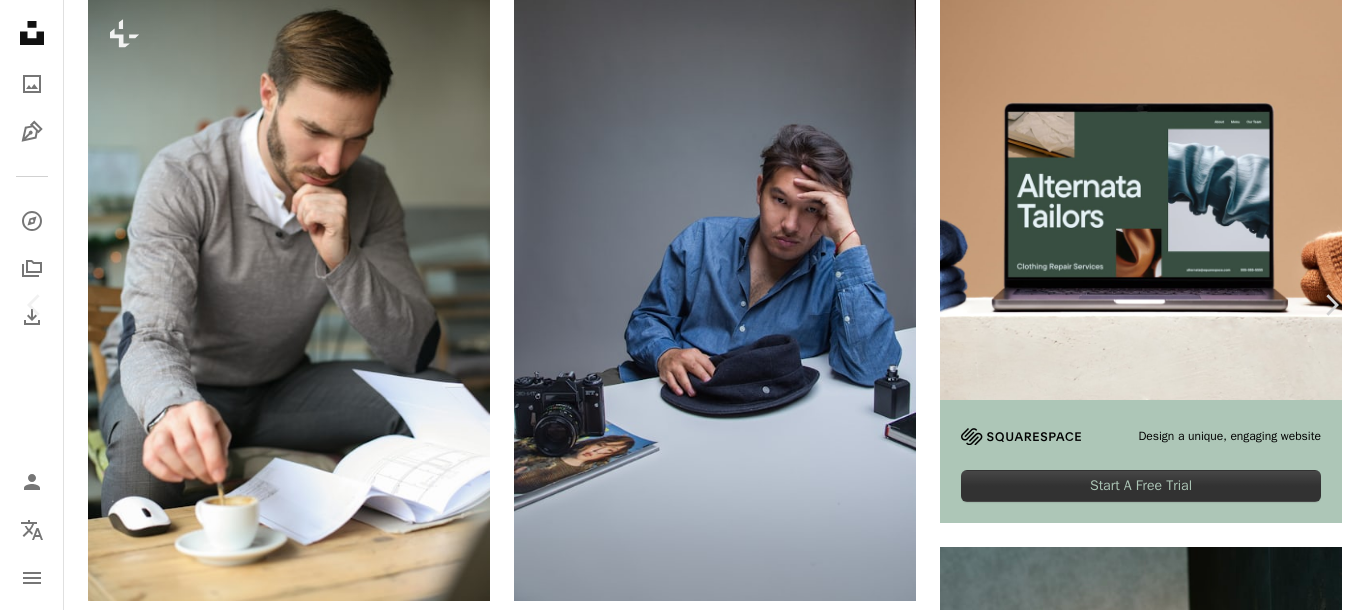 click on "A lock   Descargar" at bounding box center [1204, 5737] 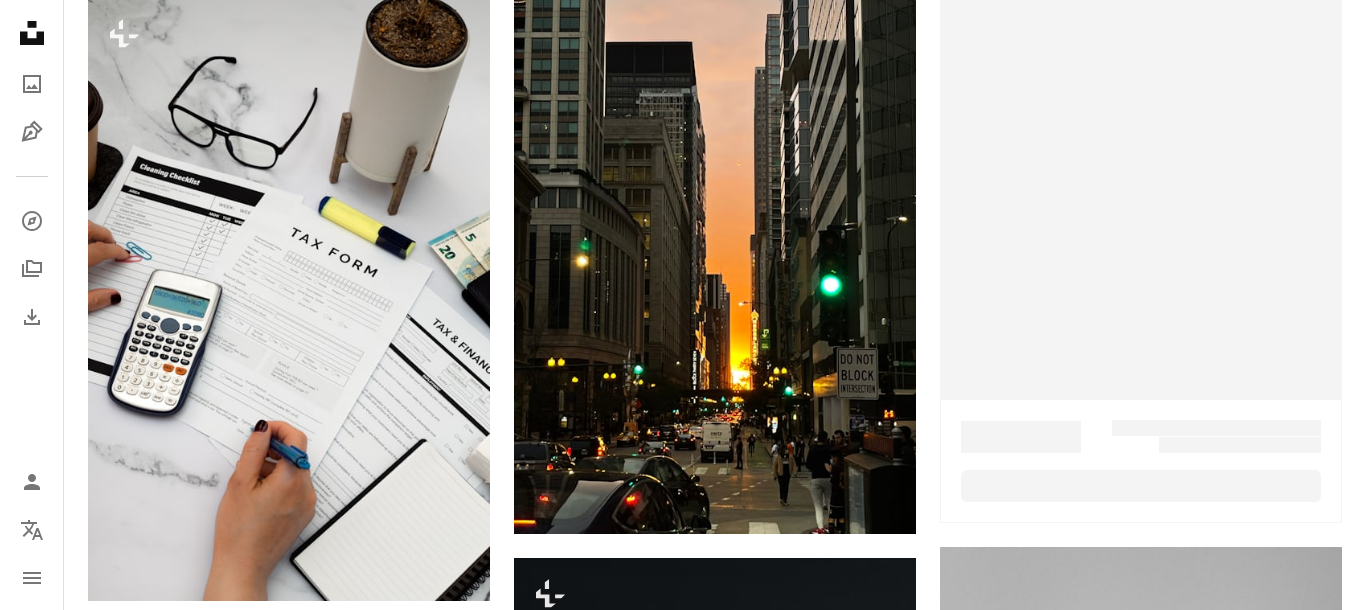 scroll, scrollTop: 0, scrollLeft: 0, axis: both 